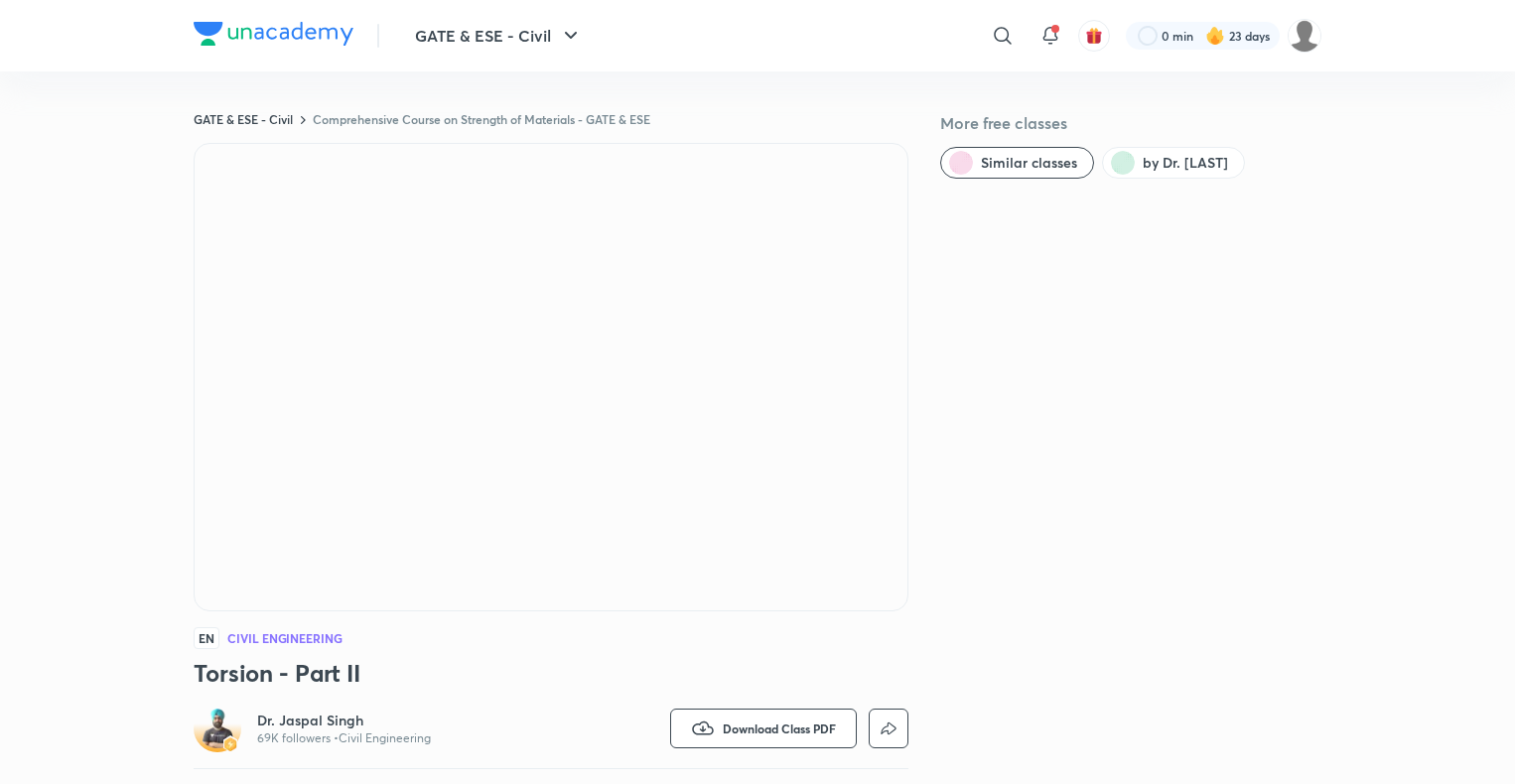 scroll, scrollTop: 0, scrollLeft: 0, axis: both 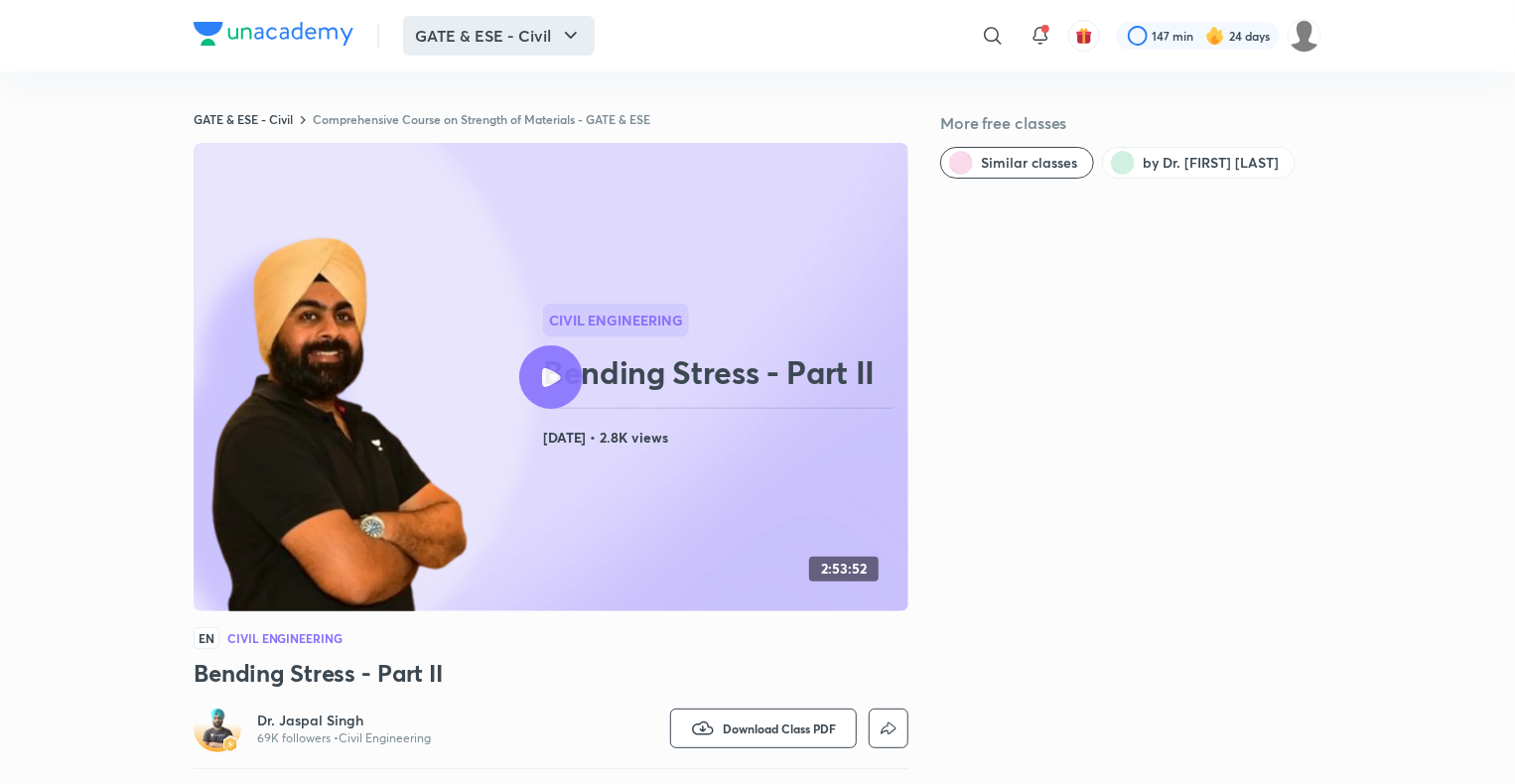 click on "GATE & ESE - Civil" at bounding box center (498, 36) 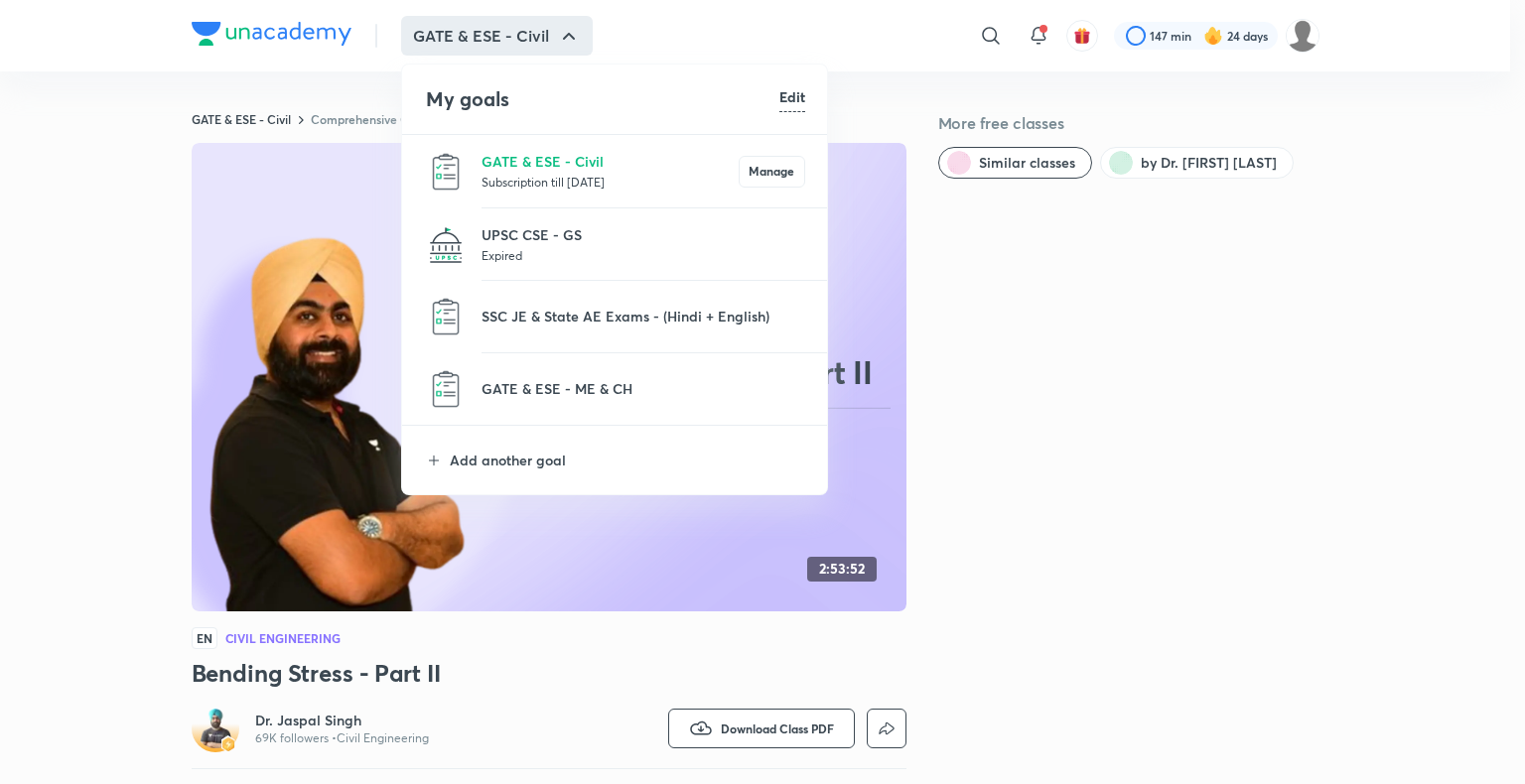click on "GATE & ESE - Civil Subscription till 5 Sep 2025 Manage" at bounding box center [616, 171] 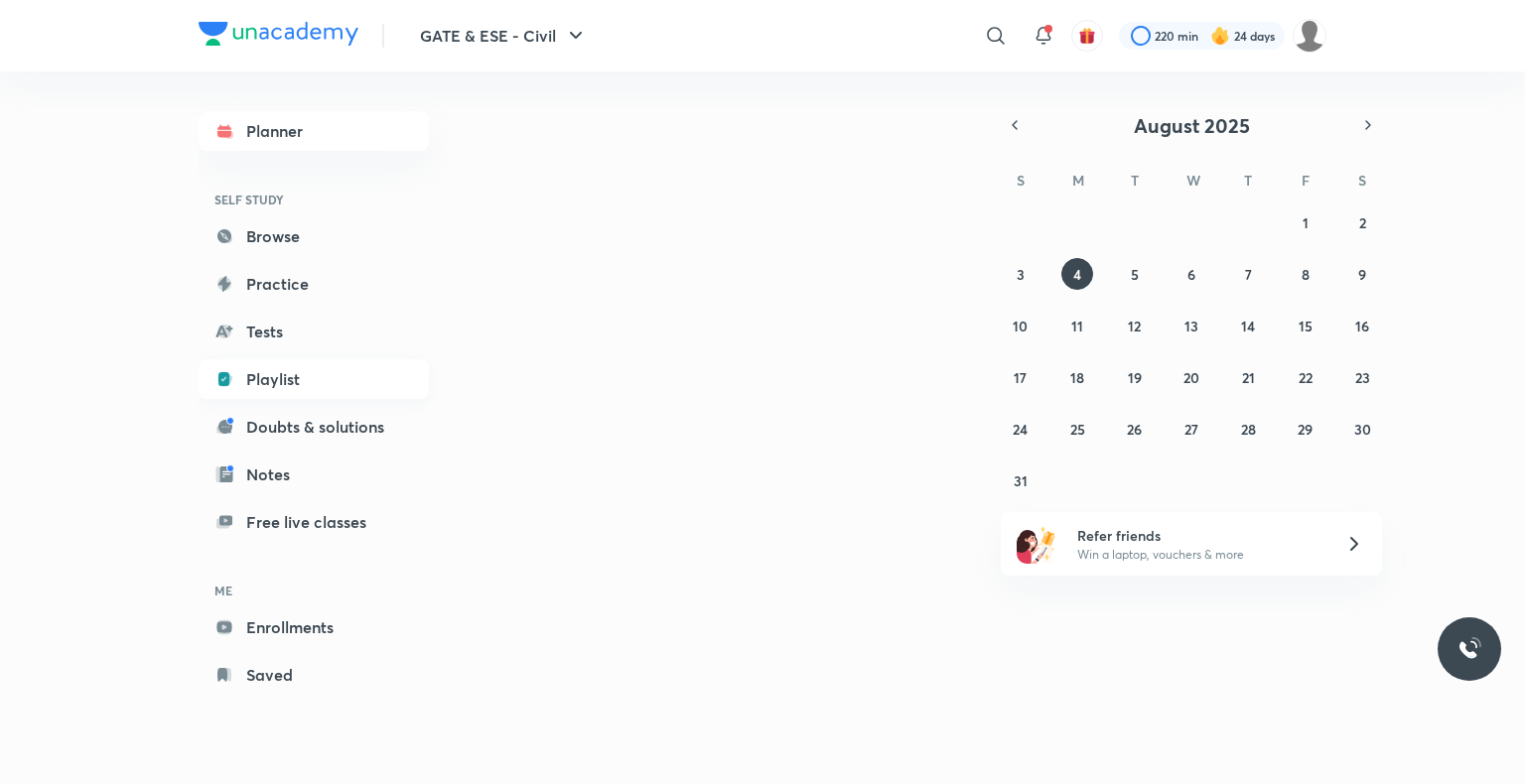 click on "Playlist" at bounding box center (314, 379) 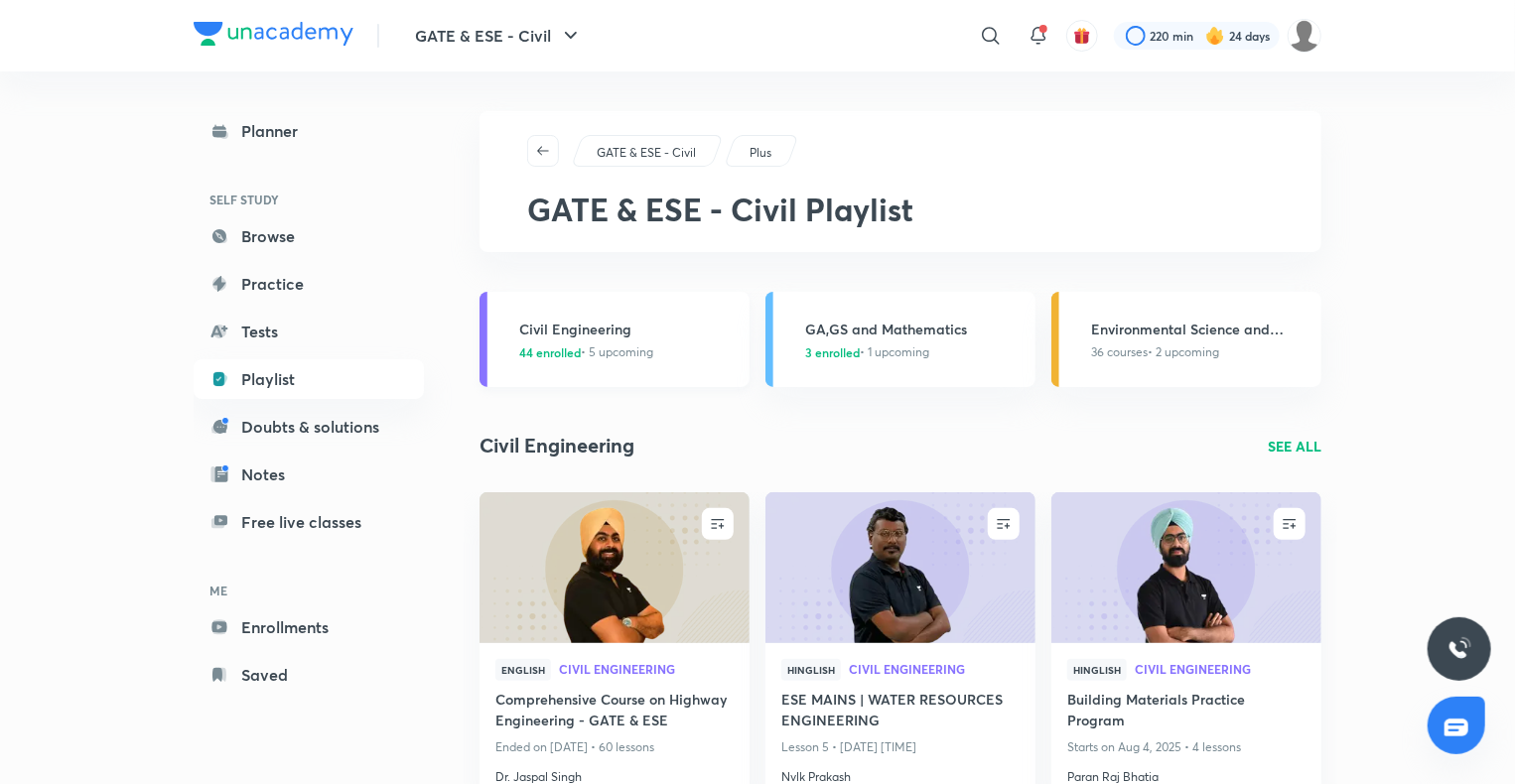 click on "44 enrolled" at bounding box center (550, 352) 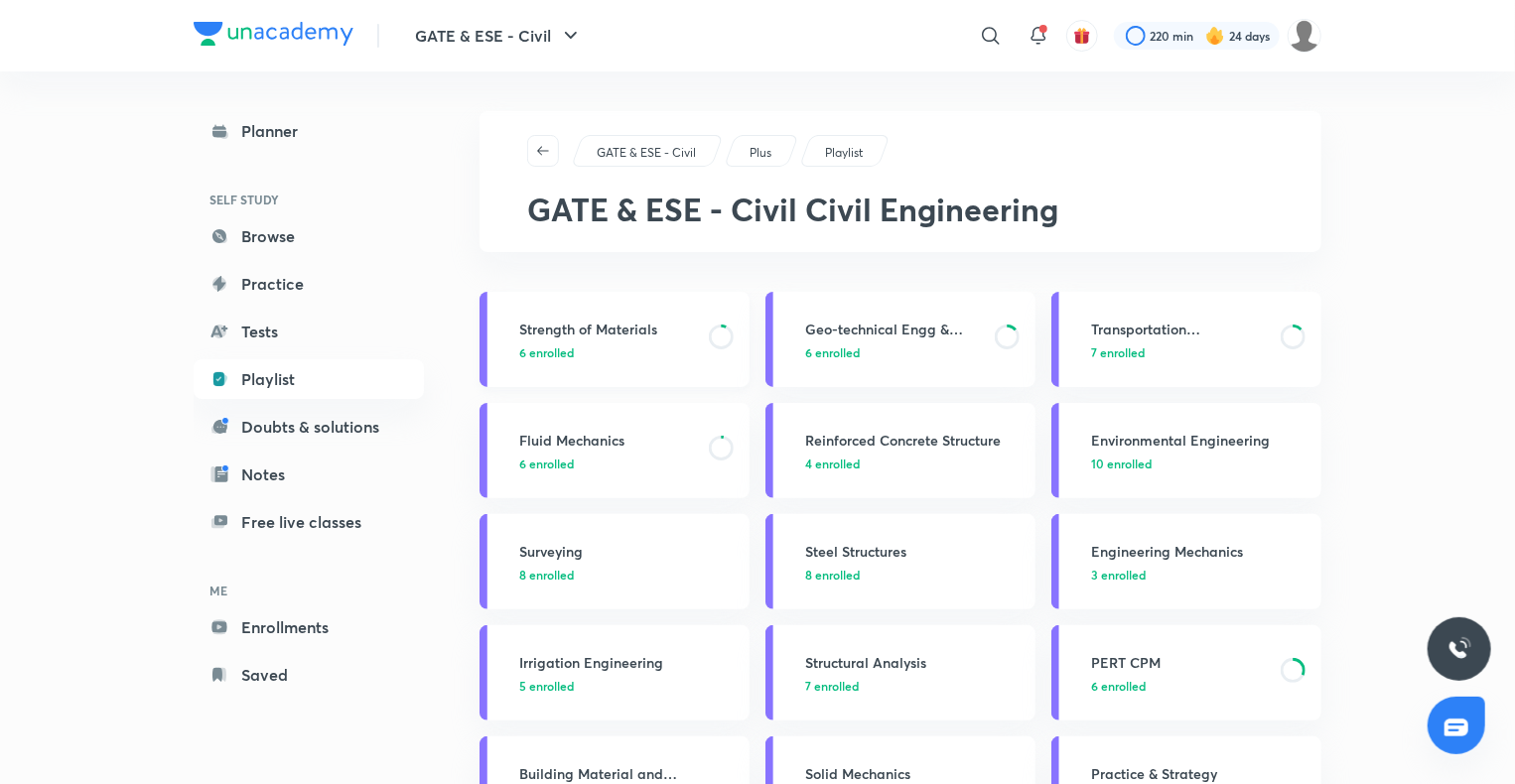 click on "Strength of Materials" at bounding box center (608, 328) 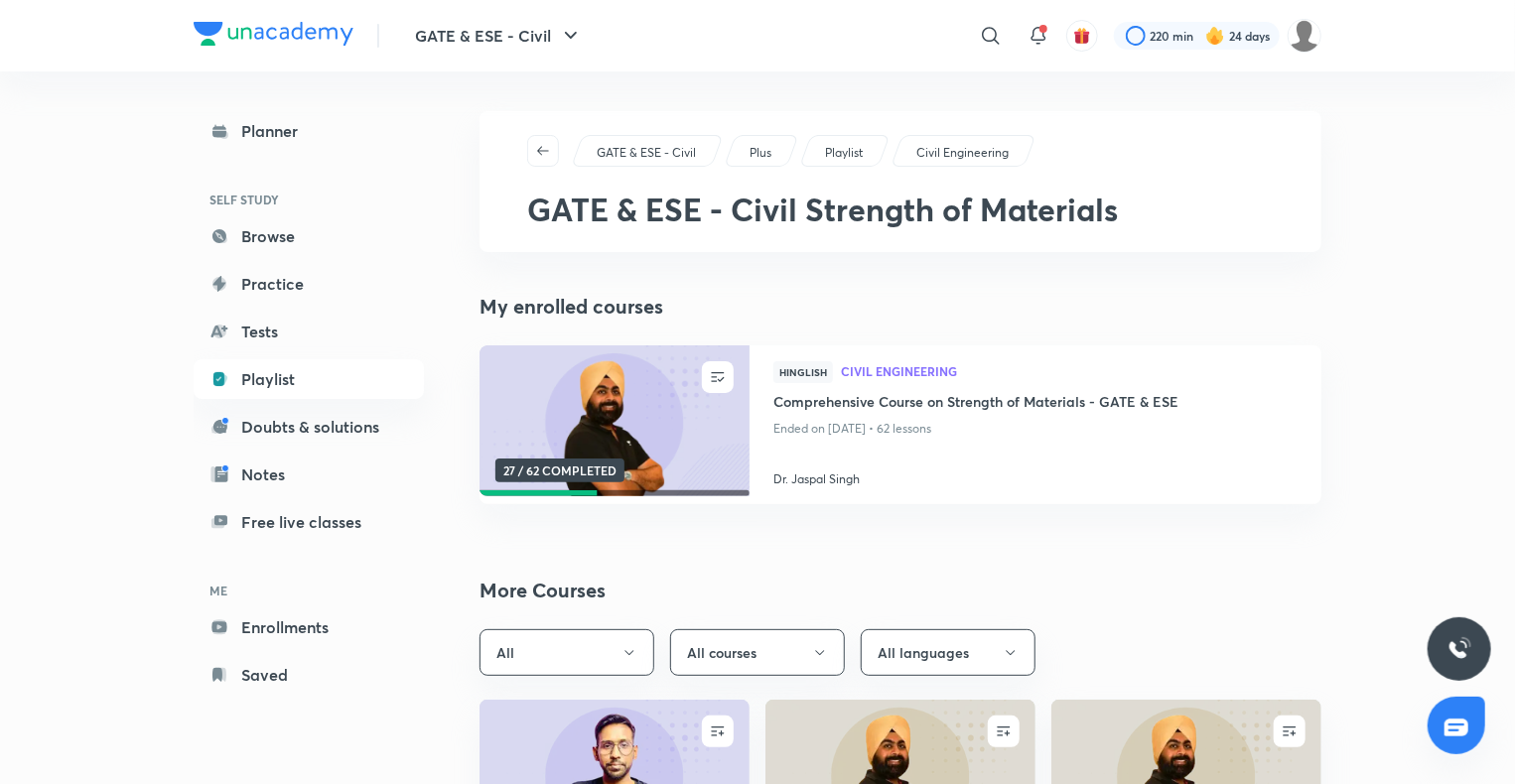 scroll, scrollTop: 40, scrollLeft: 0, axis: vertical 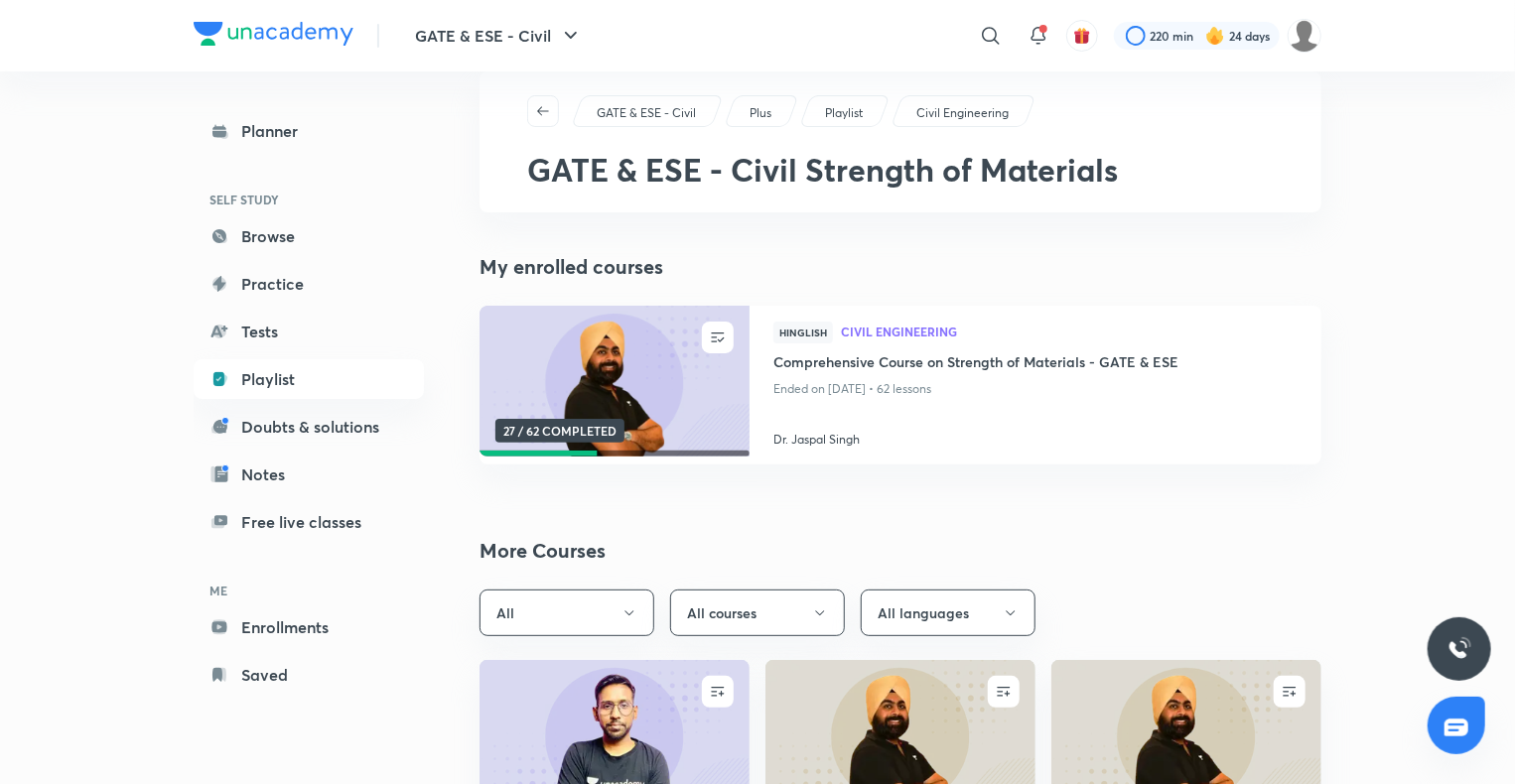 click at bounding box center (614, 381) 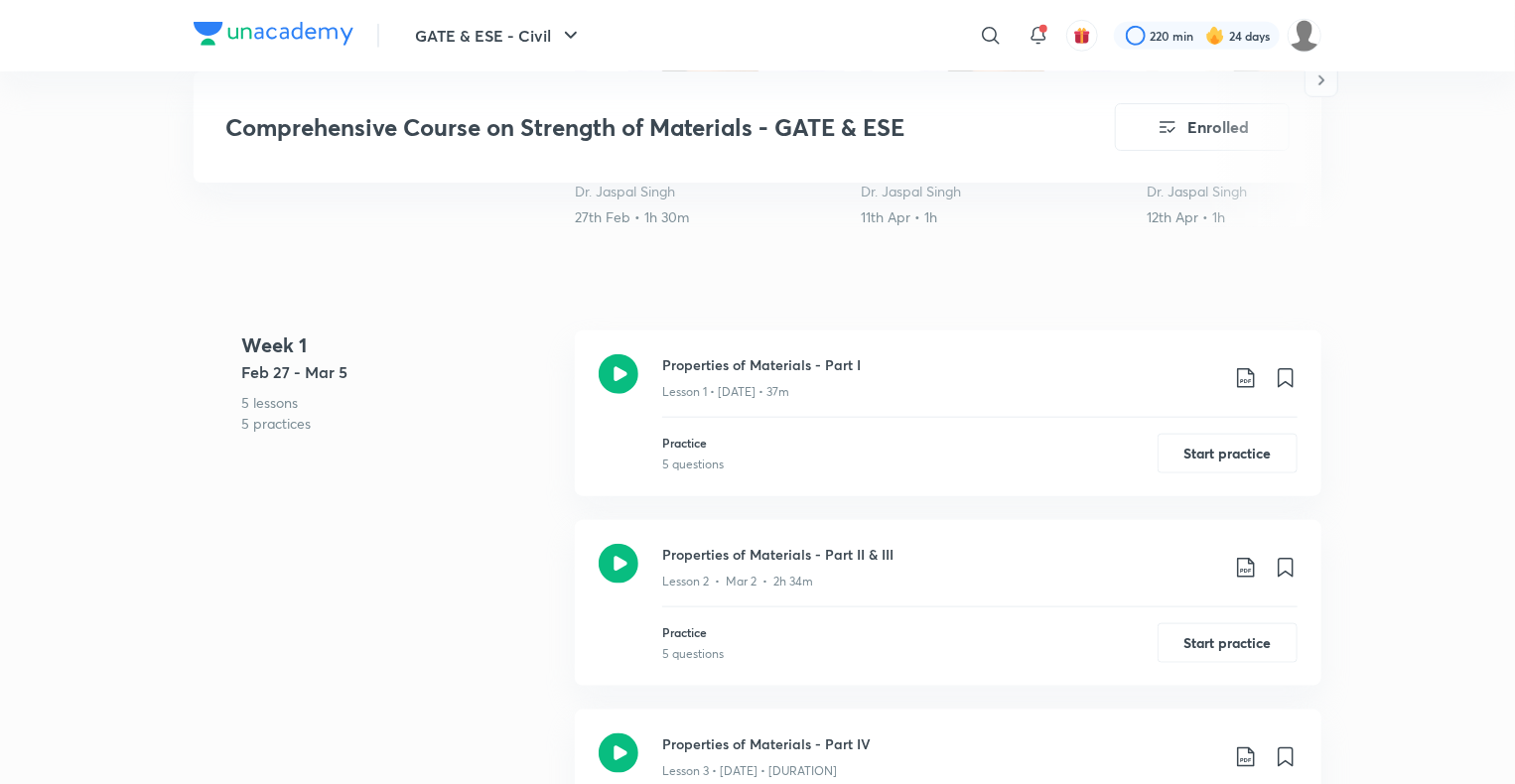 scroll, scrollTop: 873, scrollLeft: 0, axis: vertical 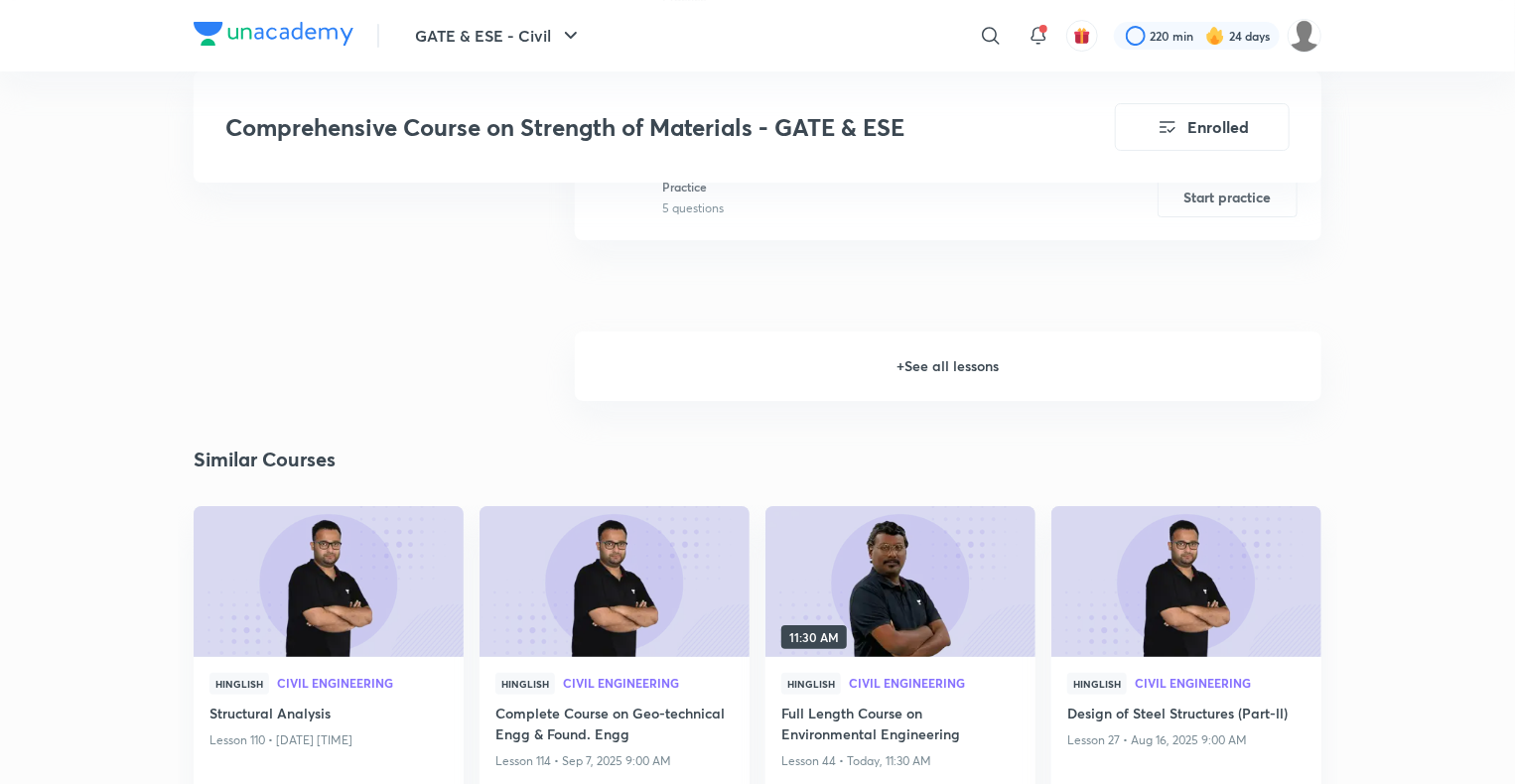 click on "+  See all lessons" at bounding box center [948, 366] 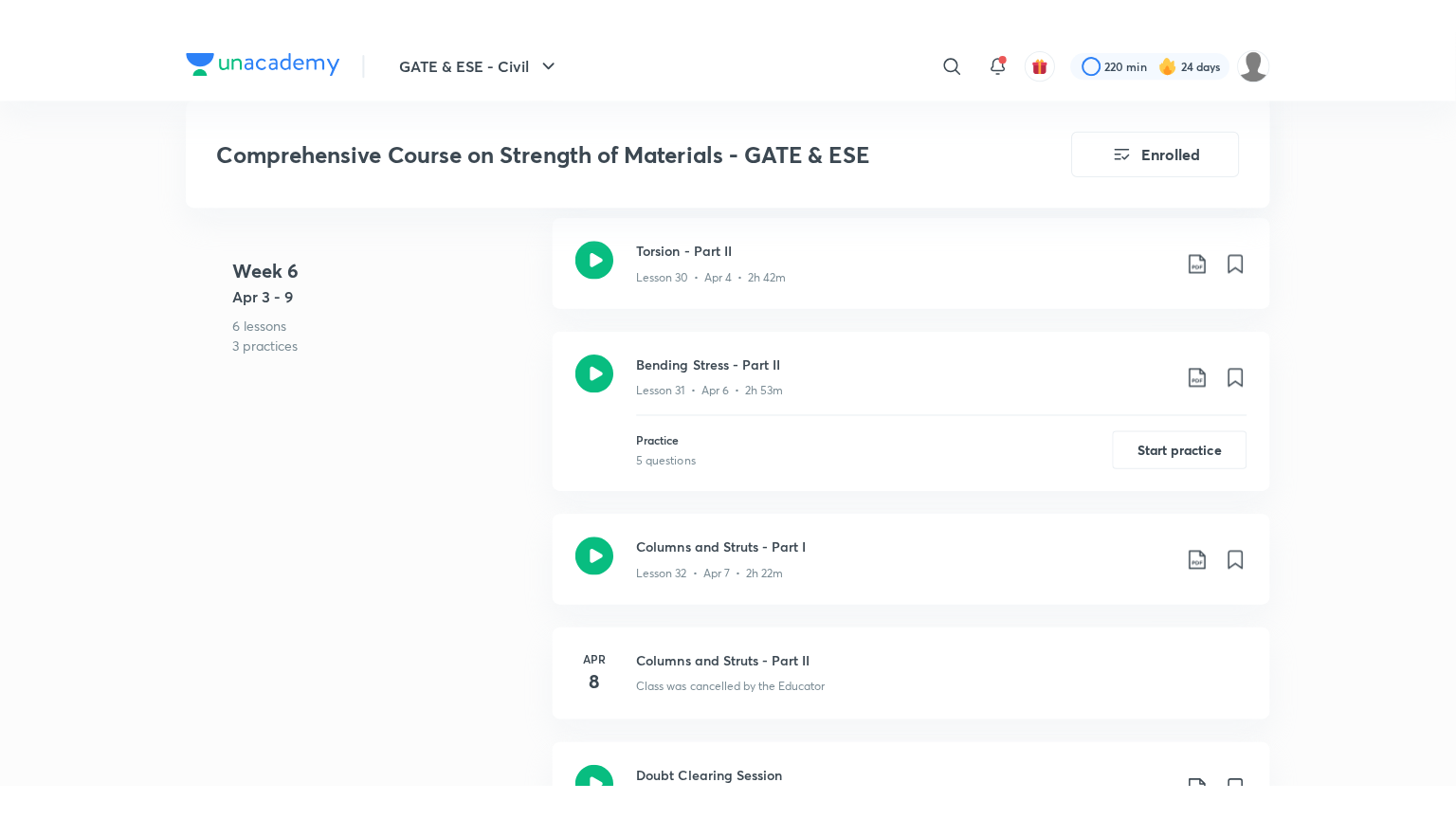scroll, scrollTop: 6078, scrollLeft: 0, axis: vertical 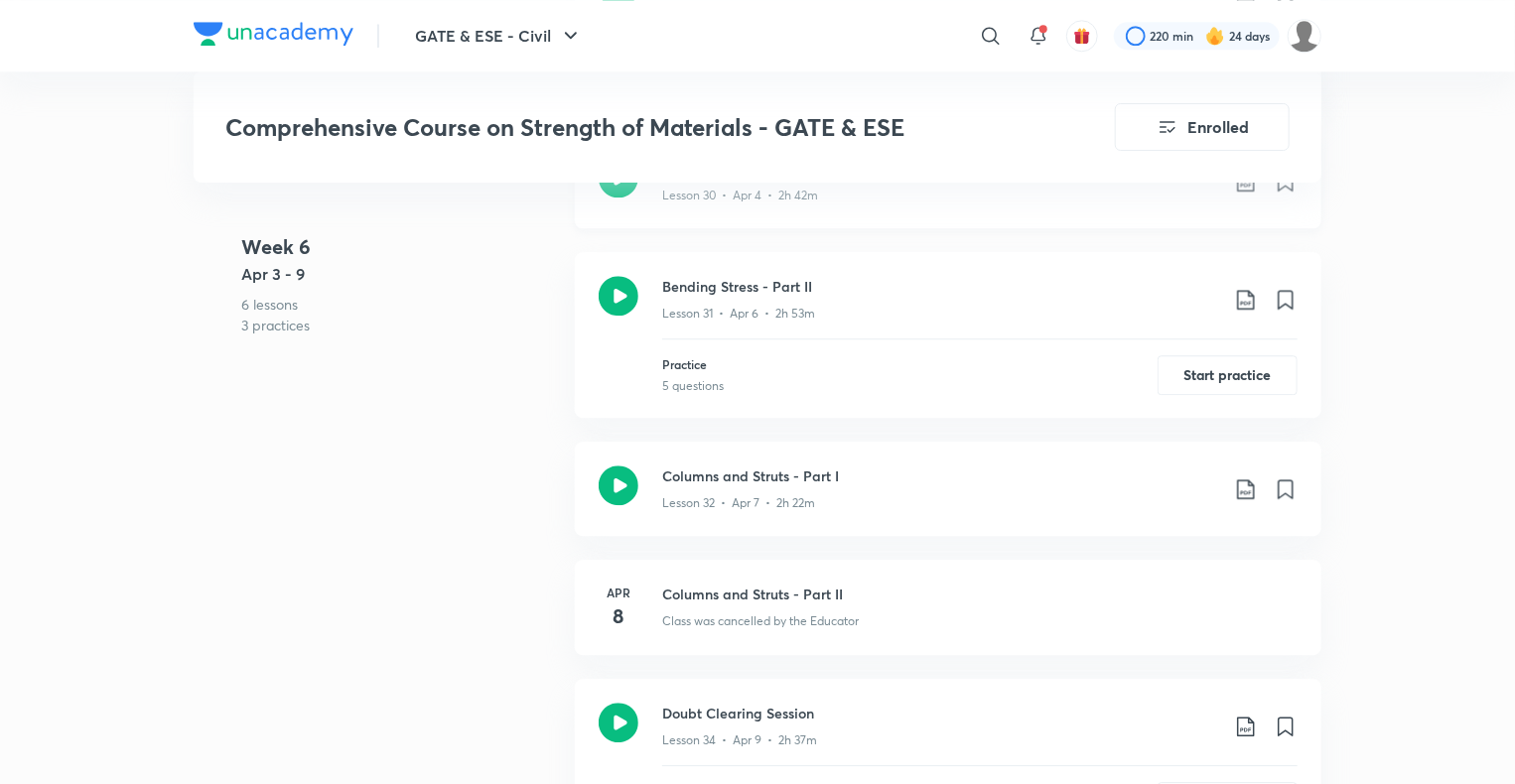 click 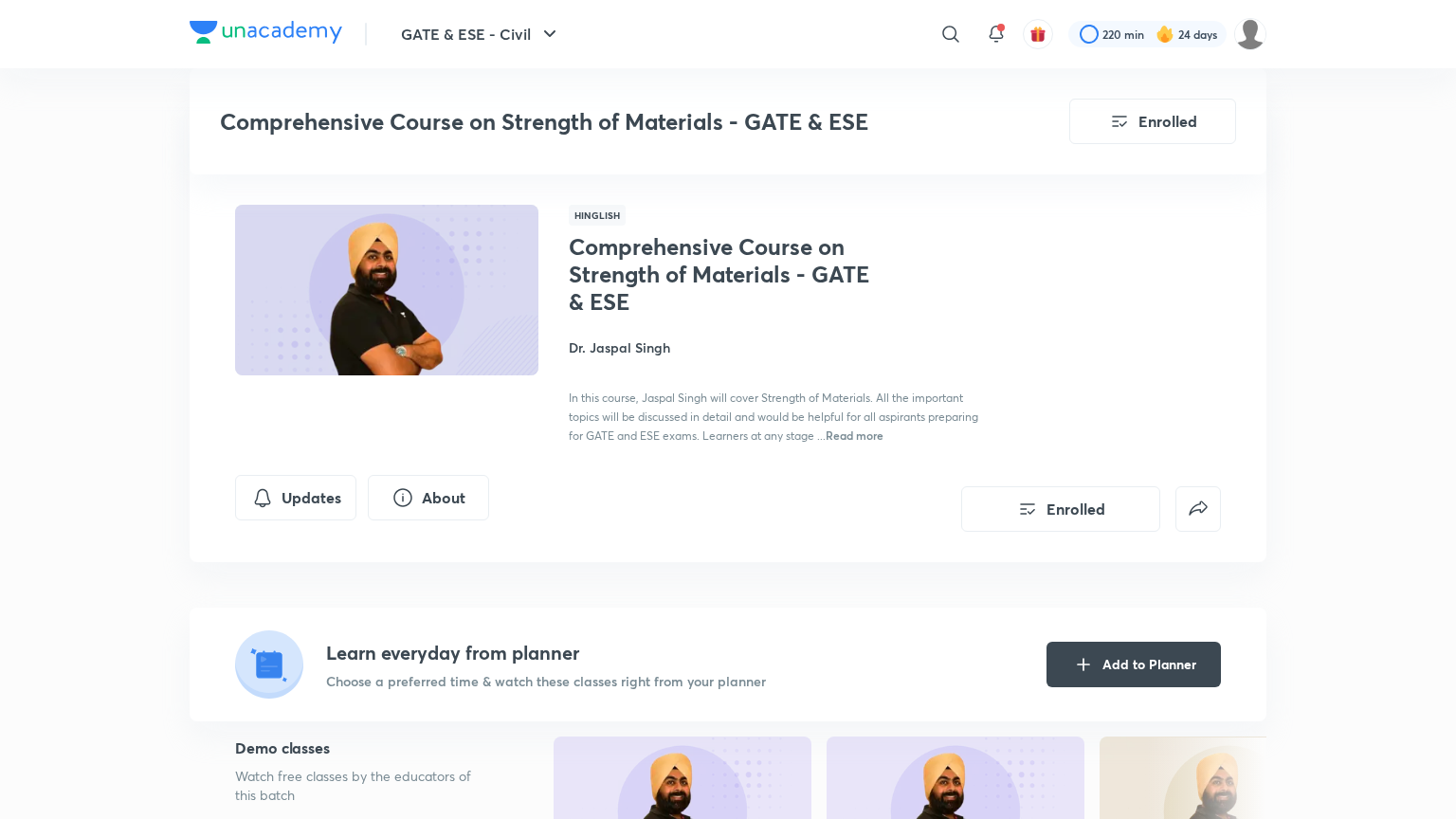 scroll, scrollTop: 6078, scrollLeft: 0, axis: vertical 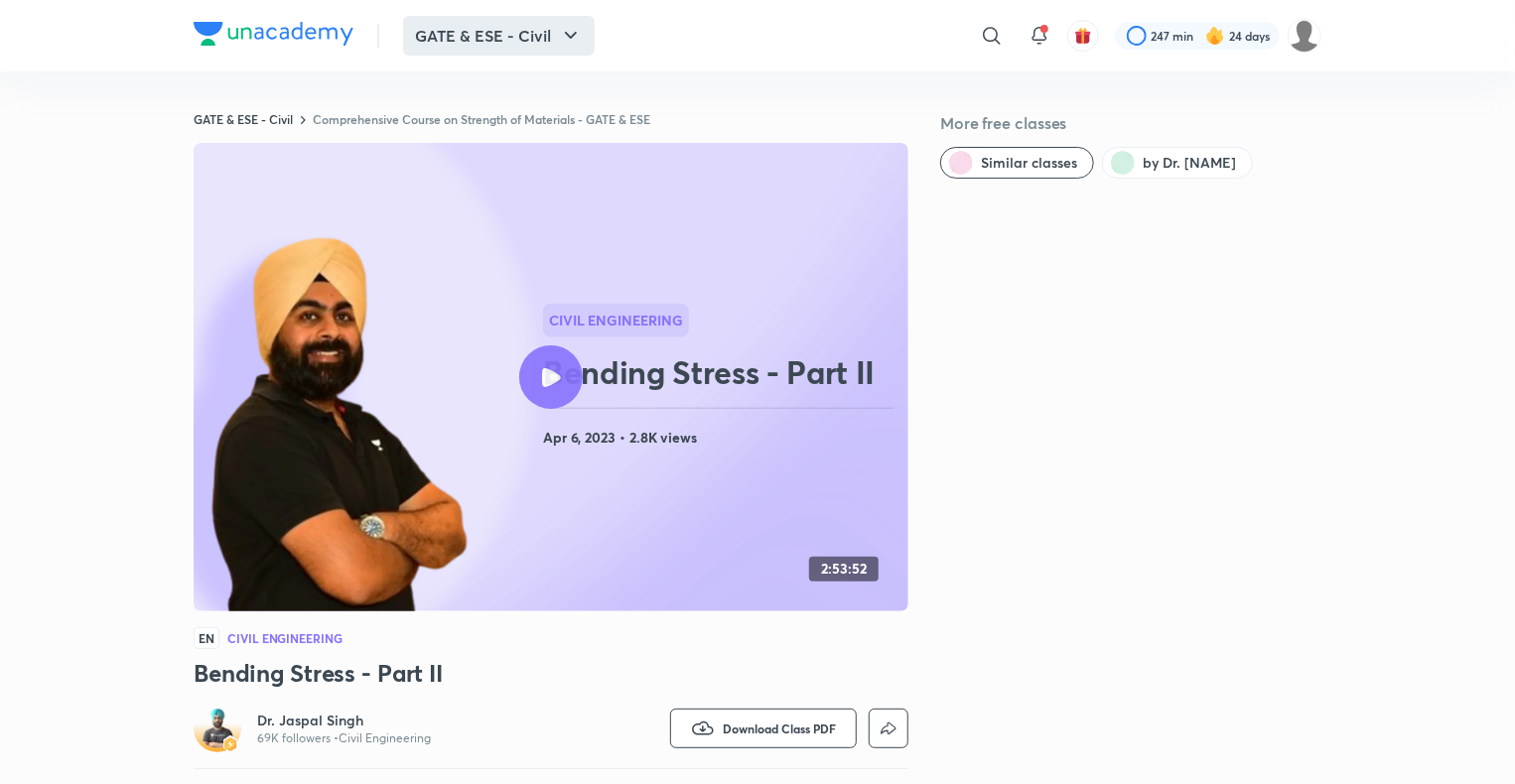 click on "GATE & ESE - Civil" at bounding box center (498, 36) 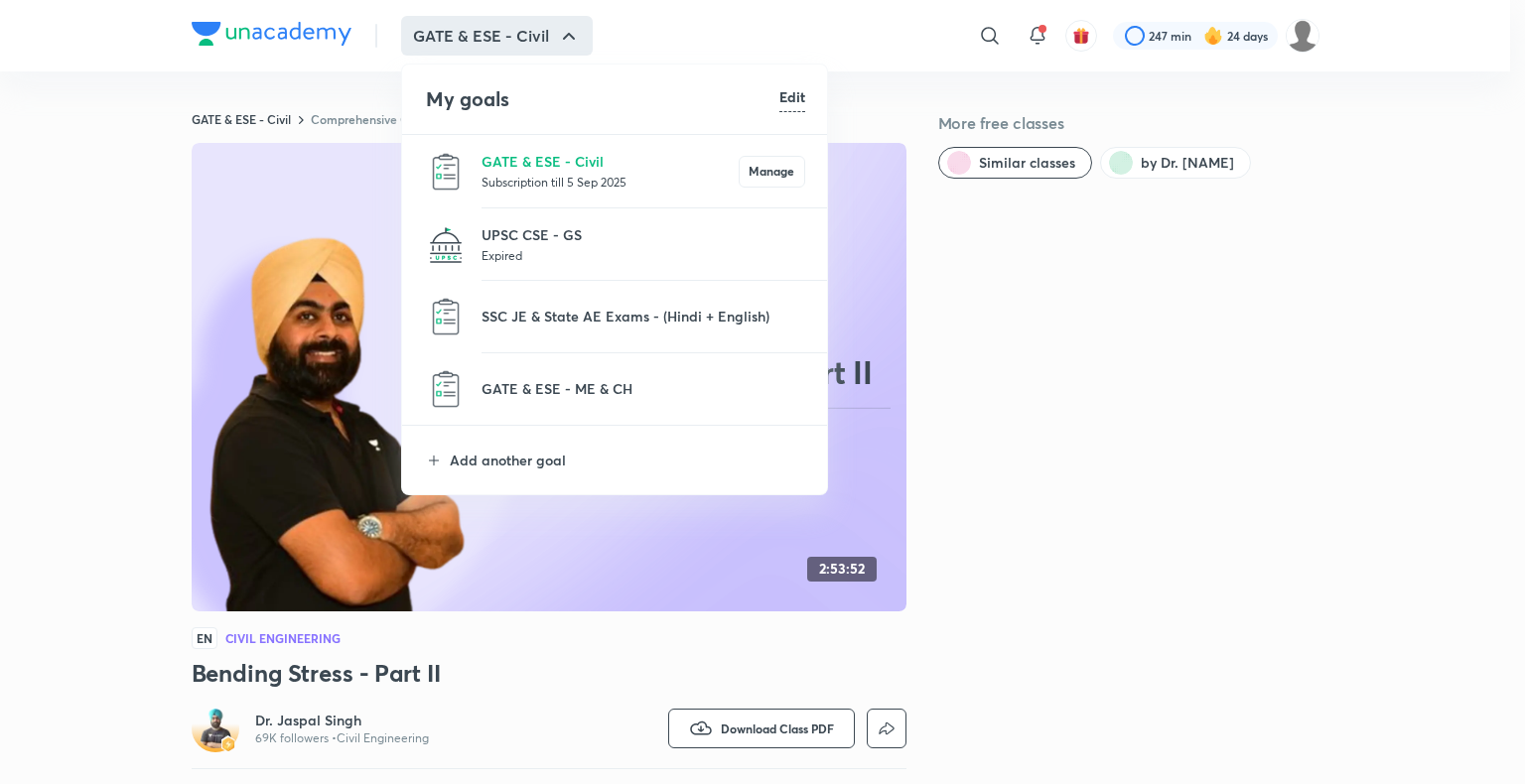 click on "GATE & ESE - Civil Subscription till 5 Sep 2025 Manage" at bounding box center [616, 171] 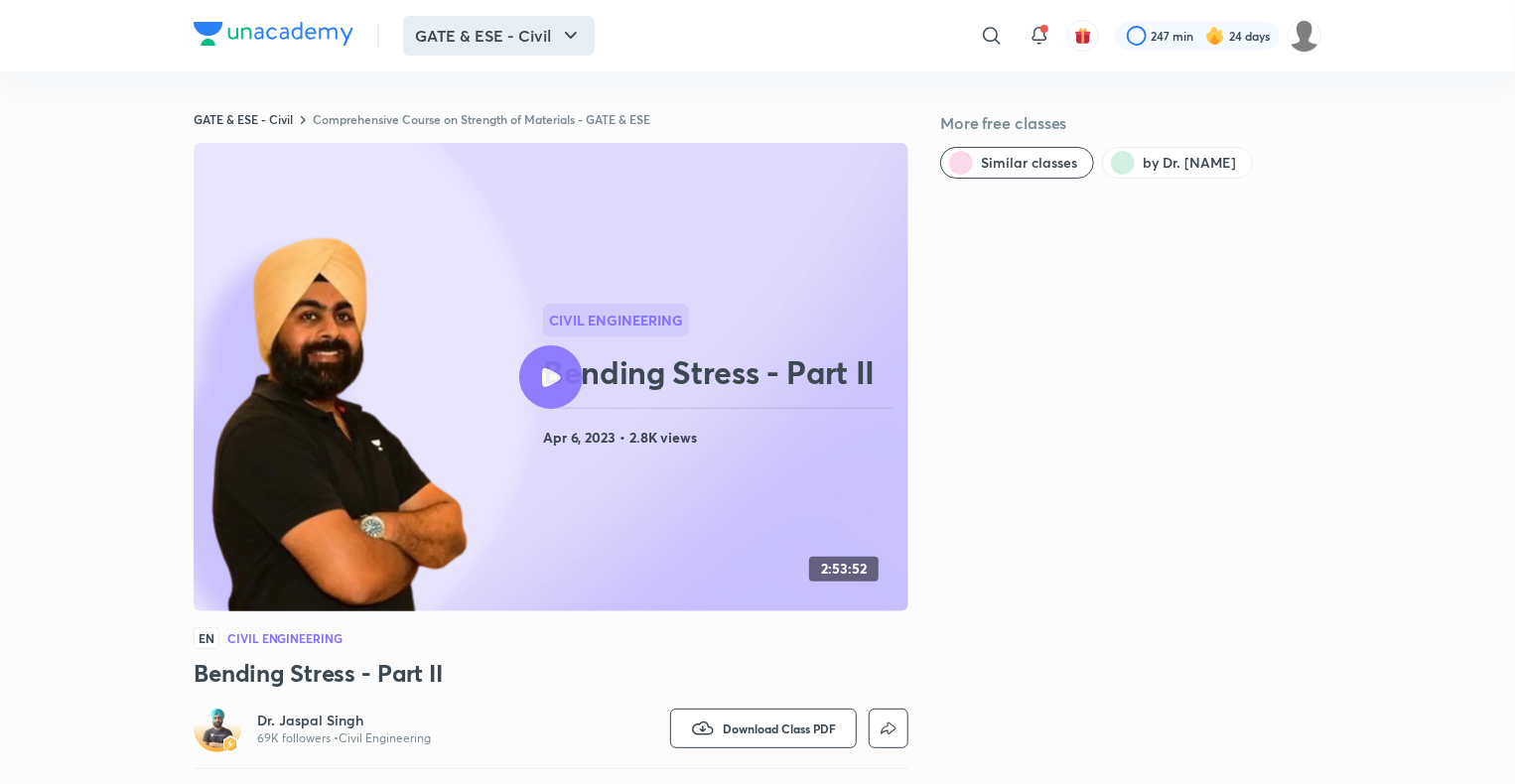 click on "GATE & ESE - Civil" at bounding box center (498, 36) 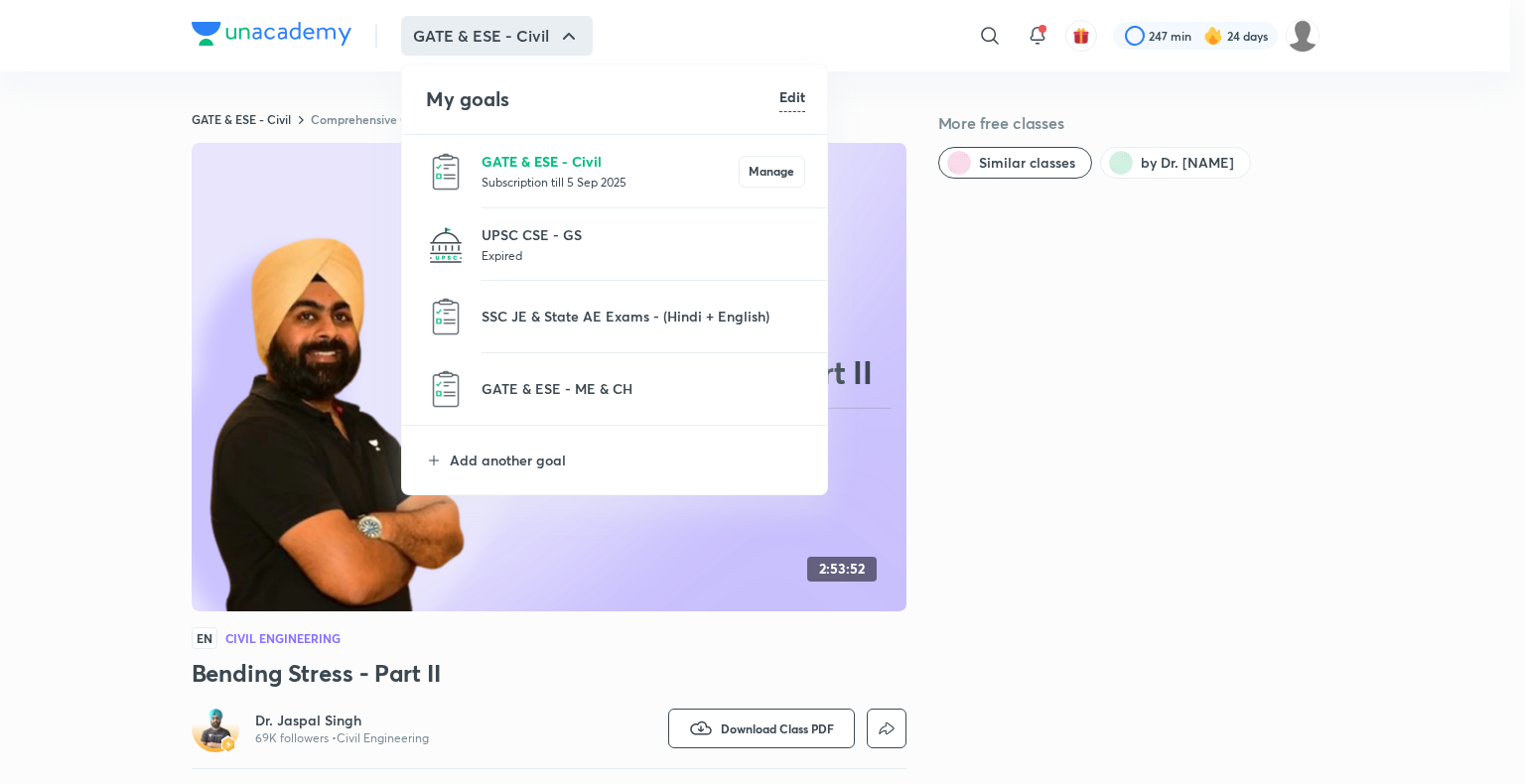 click on "GATE & ESE - Civil" at bounding box center [610, 161] 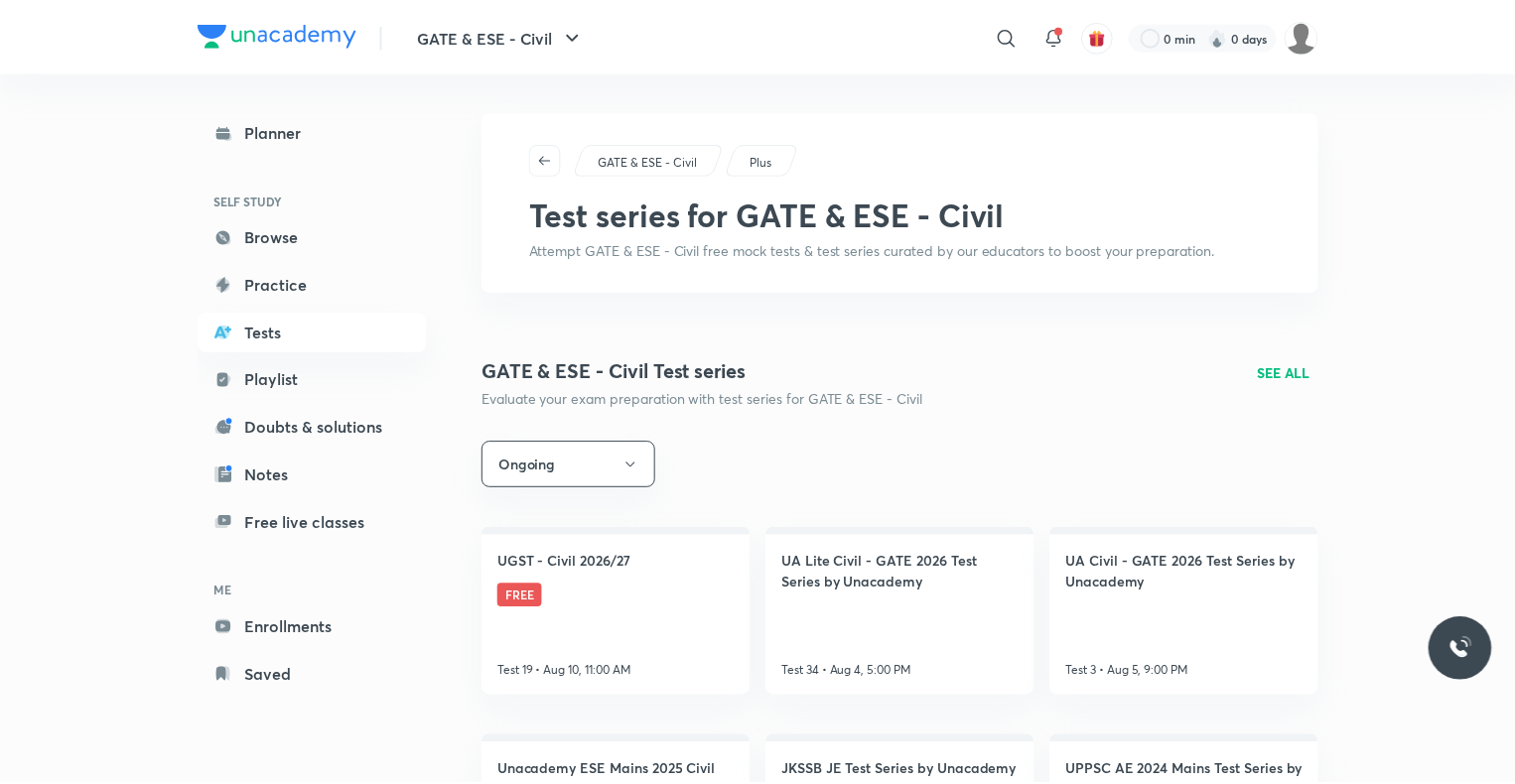 scroll, scrollTop: 0, scrollLeft: 0, axis: both 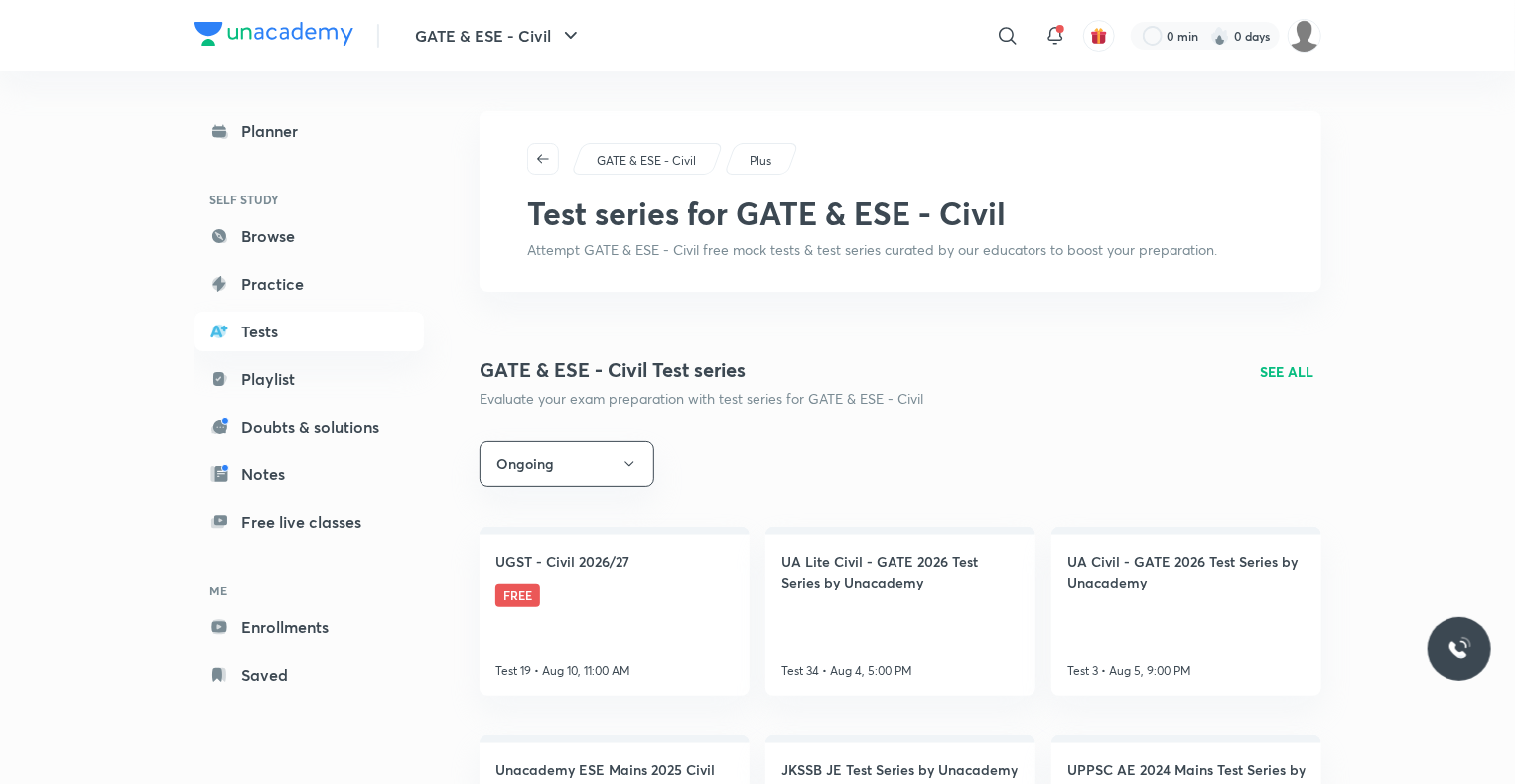 click on "Playlist" at bounding box center (309, 379) 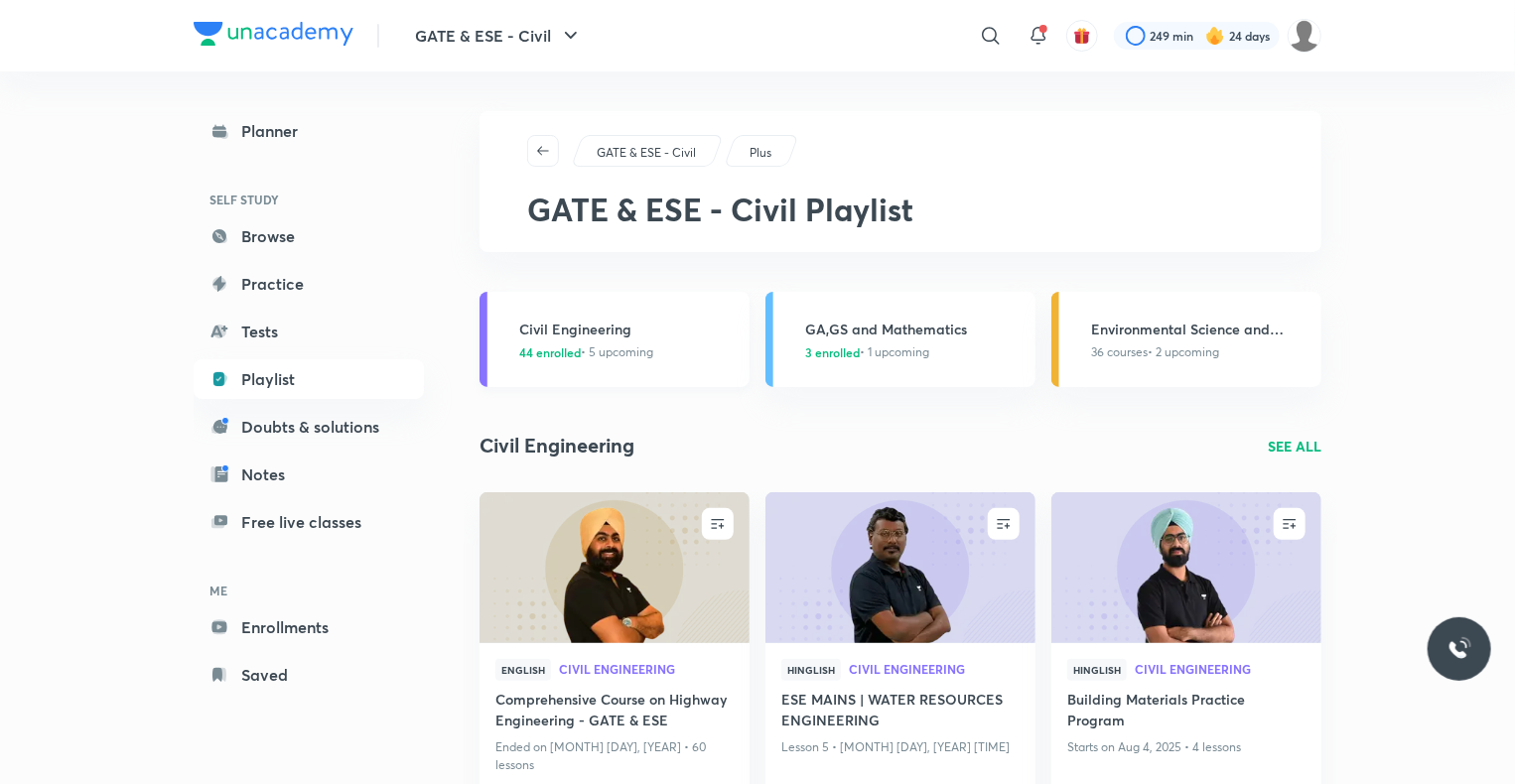 click on "Civil Engineering" at bounding box center [628, 328] 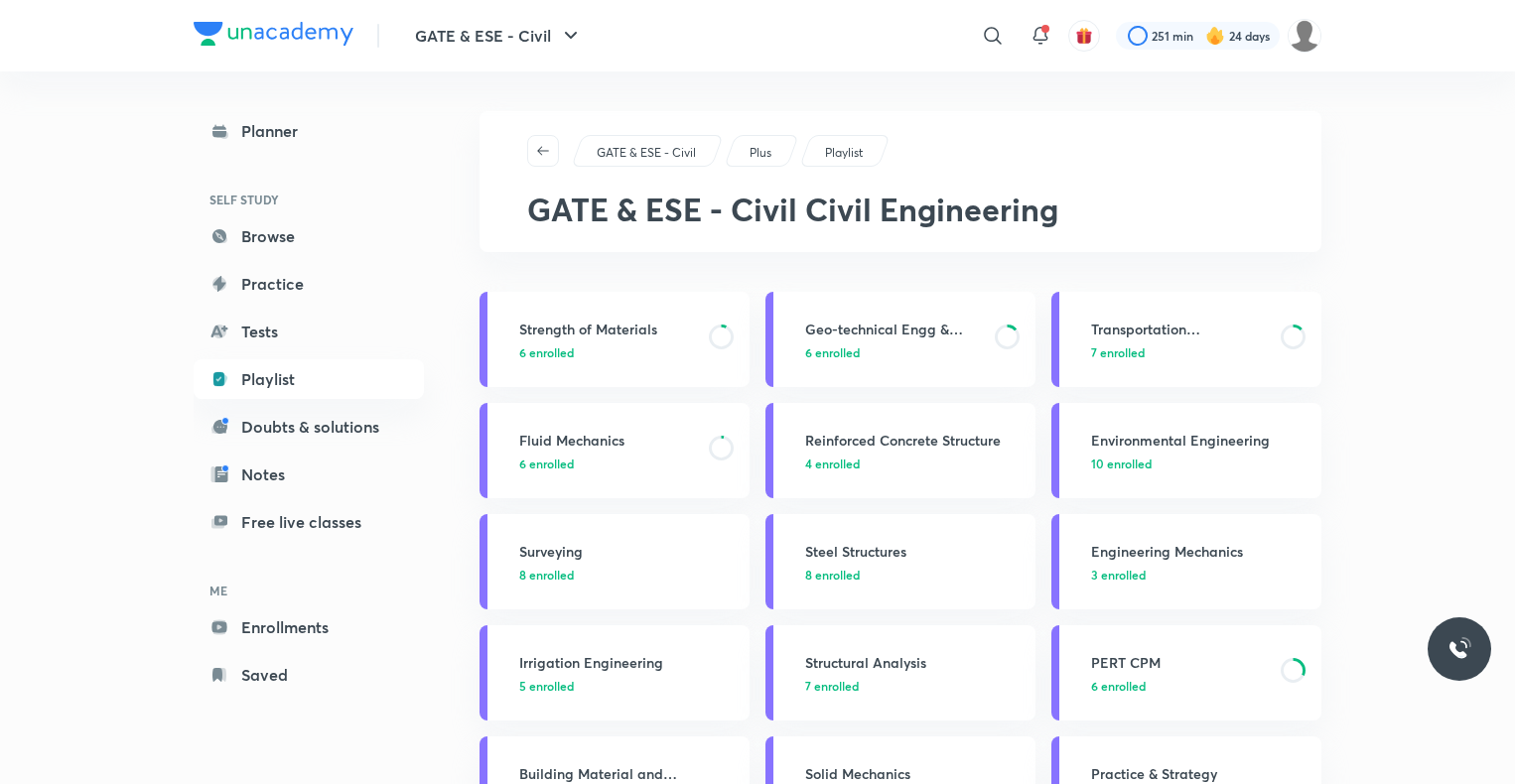 scroll, scrollTop: 0, scrollLeft: 0, axis: both 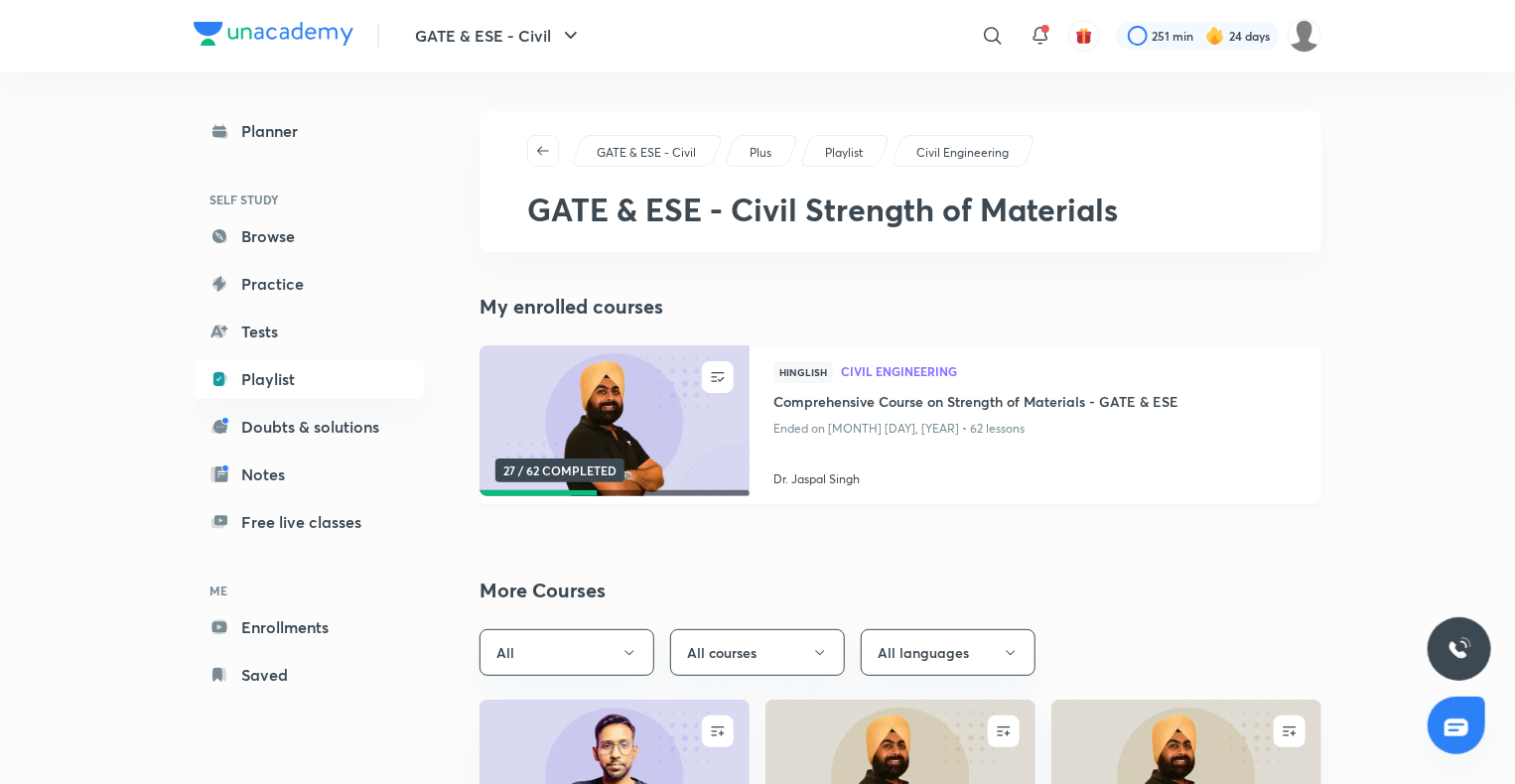 click at bounding box center (614, 421) 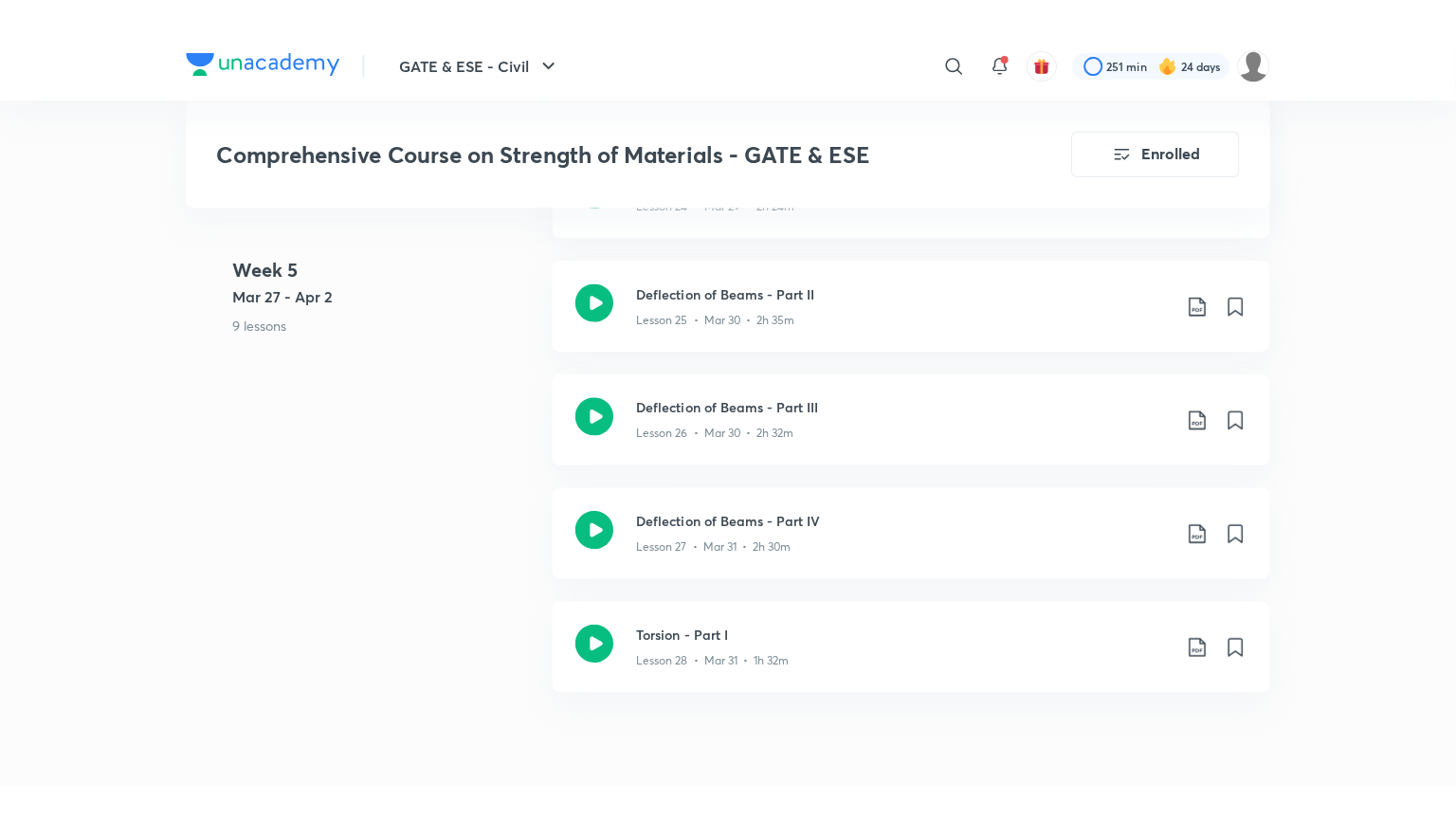 scroll, scrollTop: 5900, scrollLeft: 0, axis: vertical 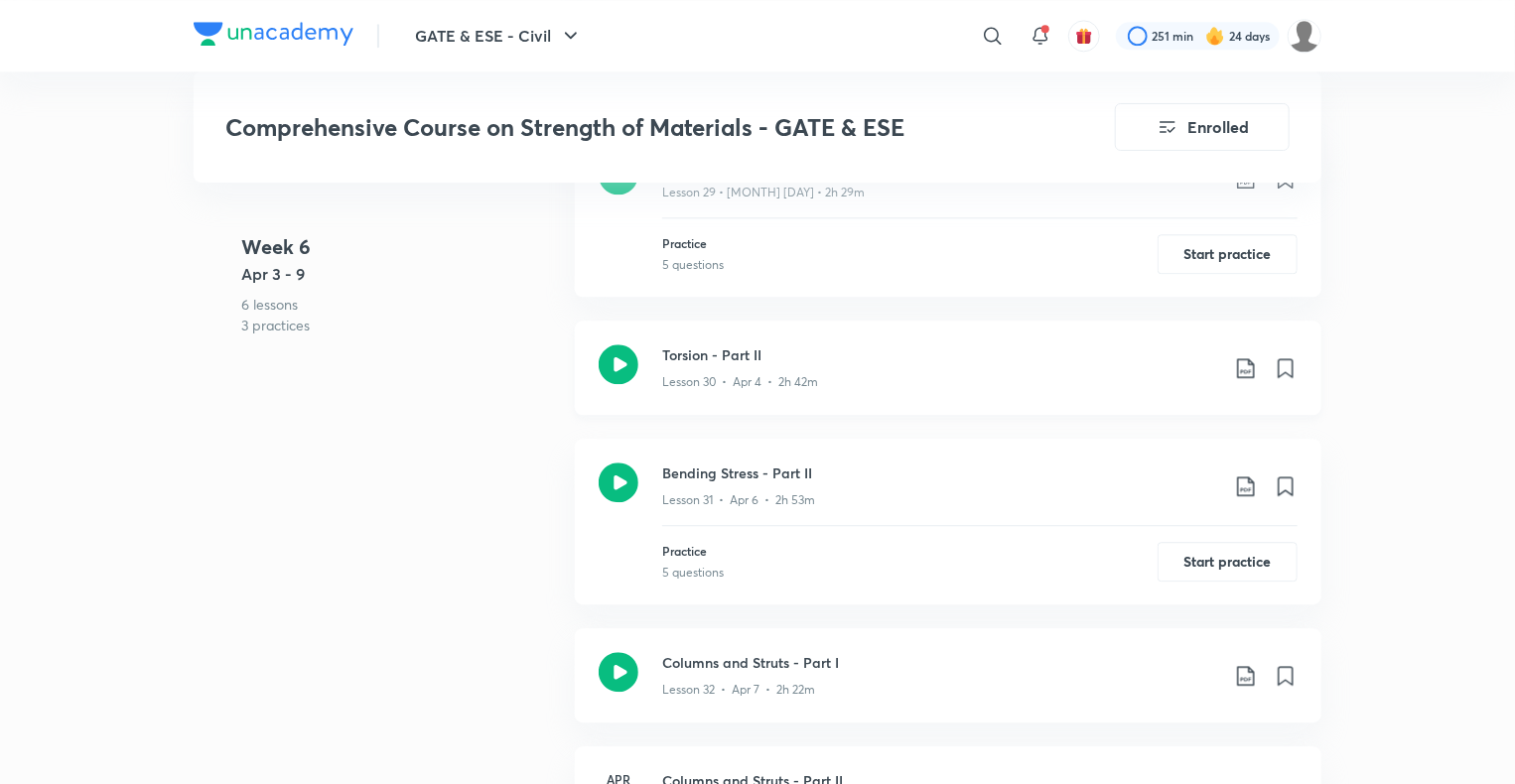 click 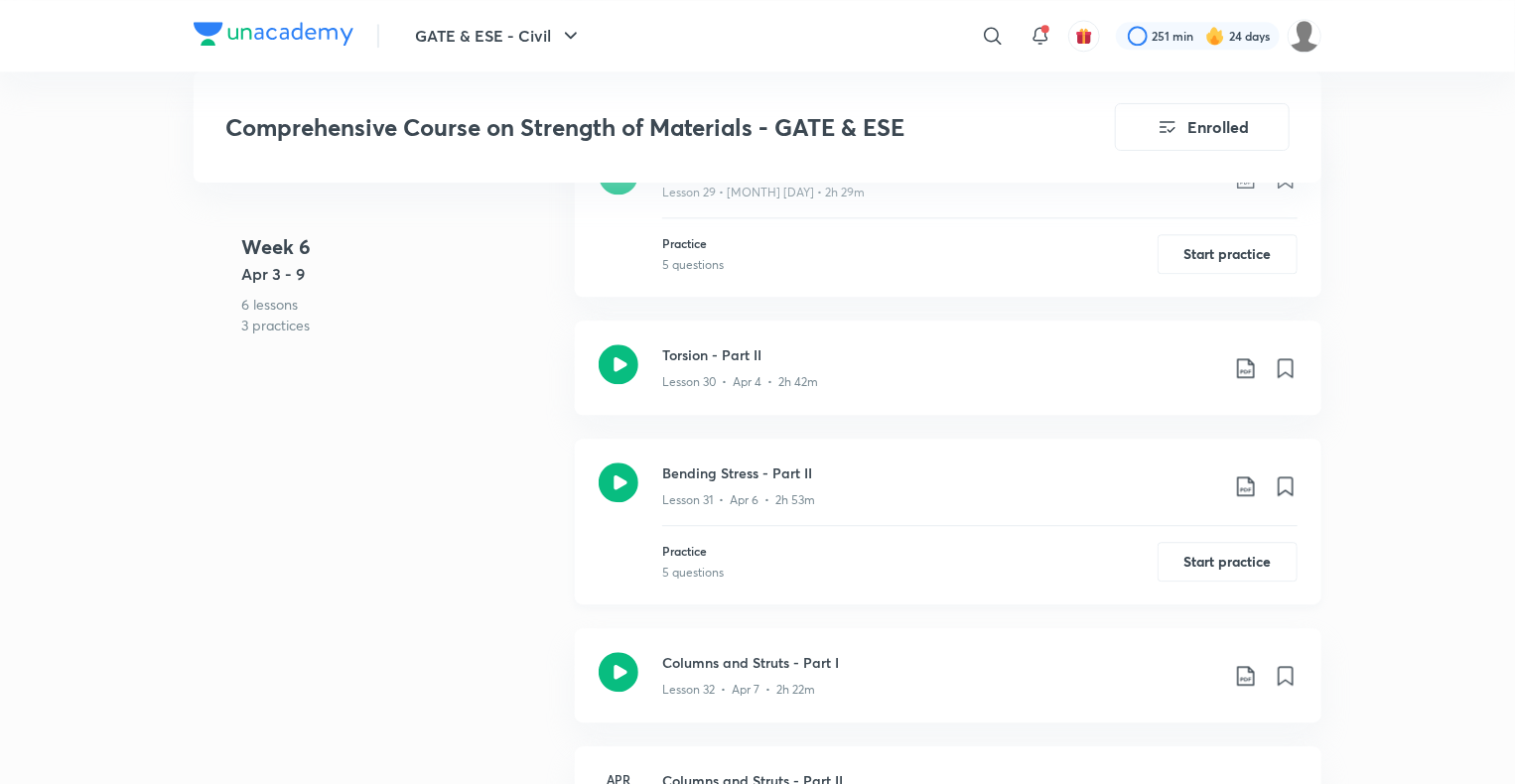 click 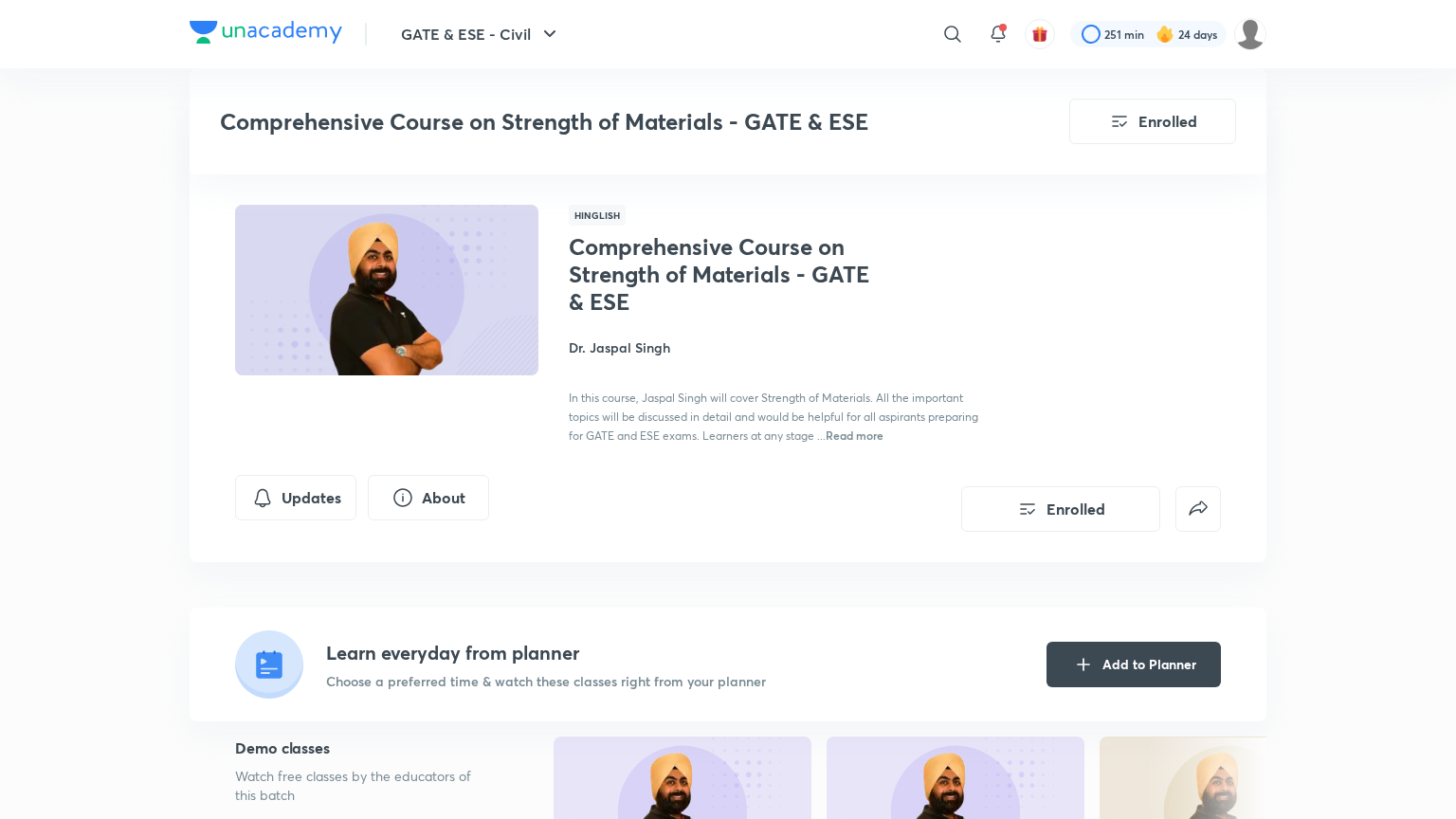 scroll, scrollTop: 5900, scrollLeft: 0, axis: vertical 